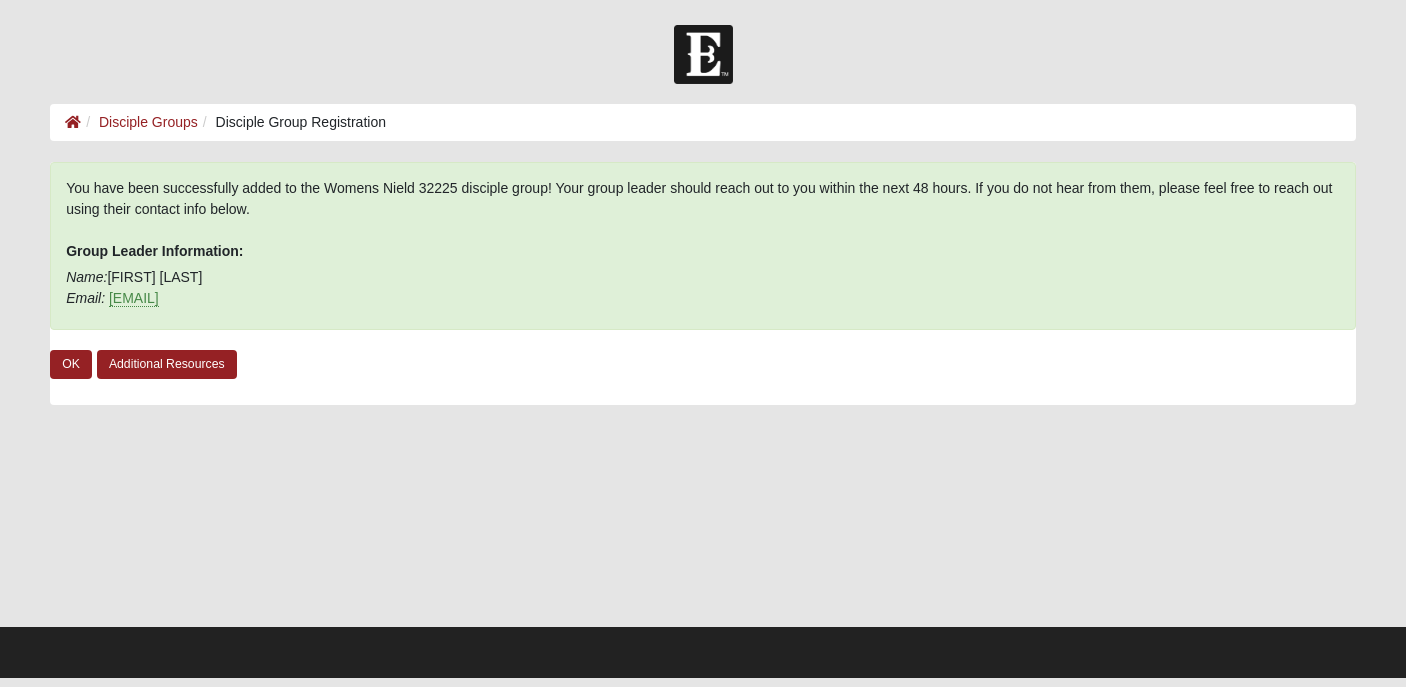 scroll, scrollTop: 0, scrollLeft: 0, axis: both 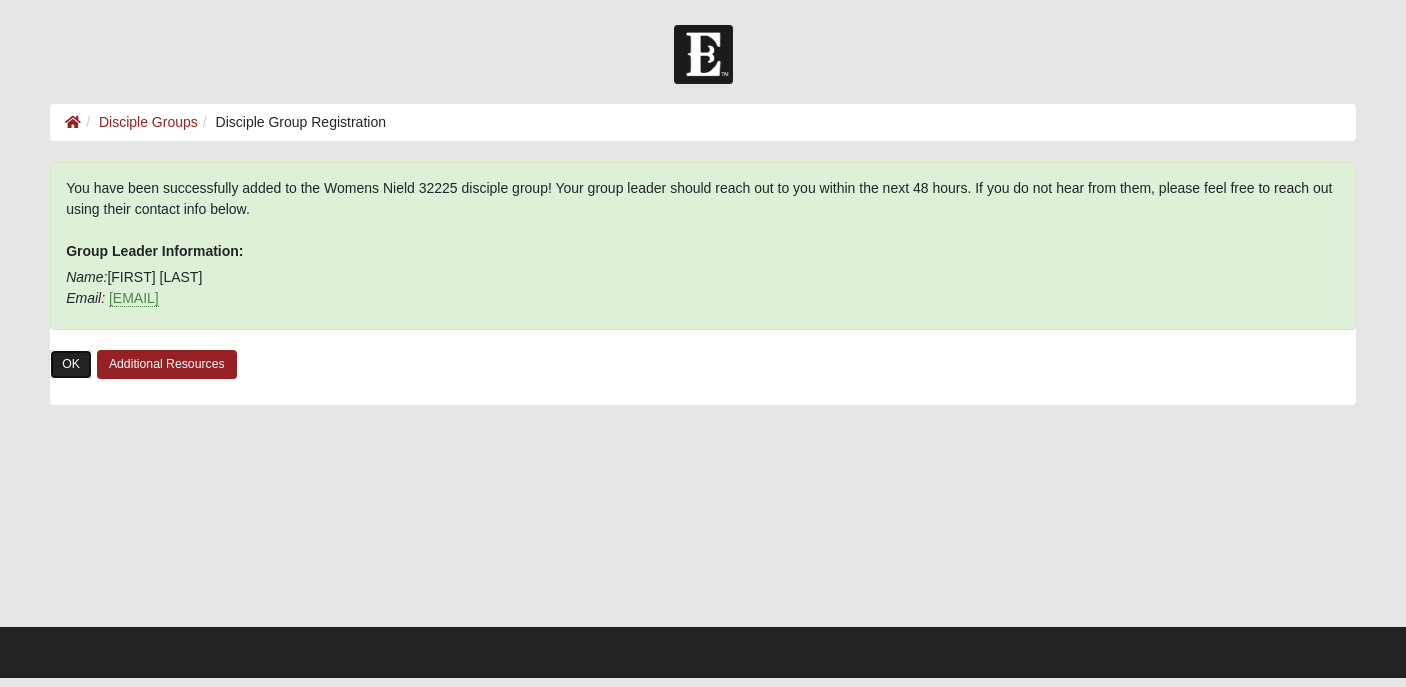 click on "OK" at bounding box center (71, 364) 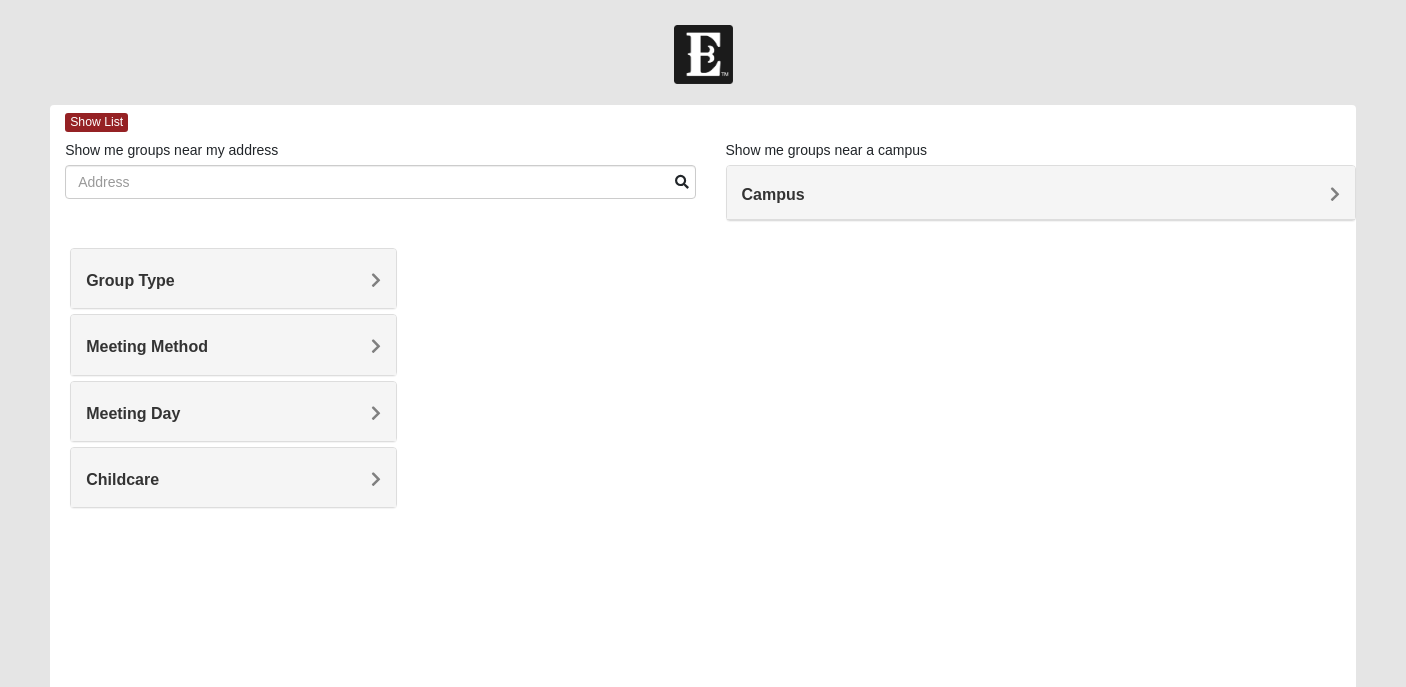 scroll, scrollTop: 0, scrollLeft: 0, axis: both 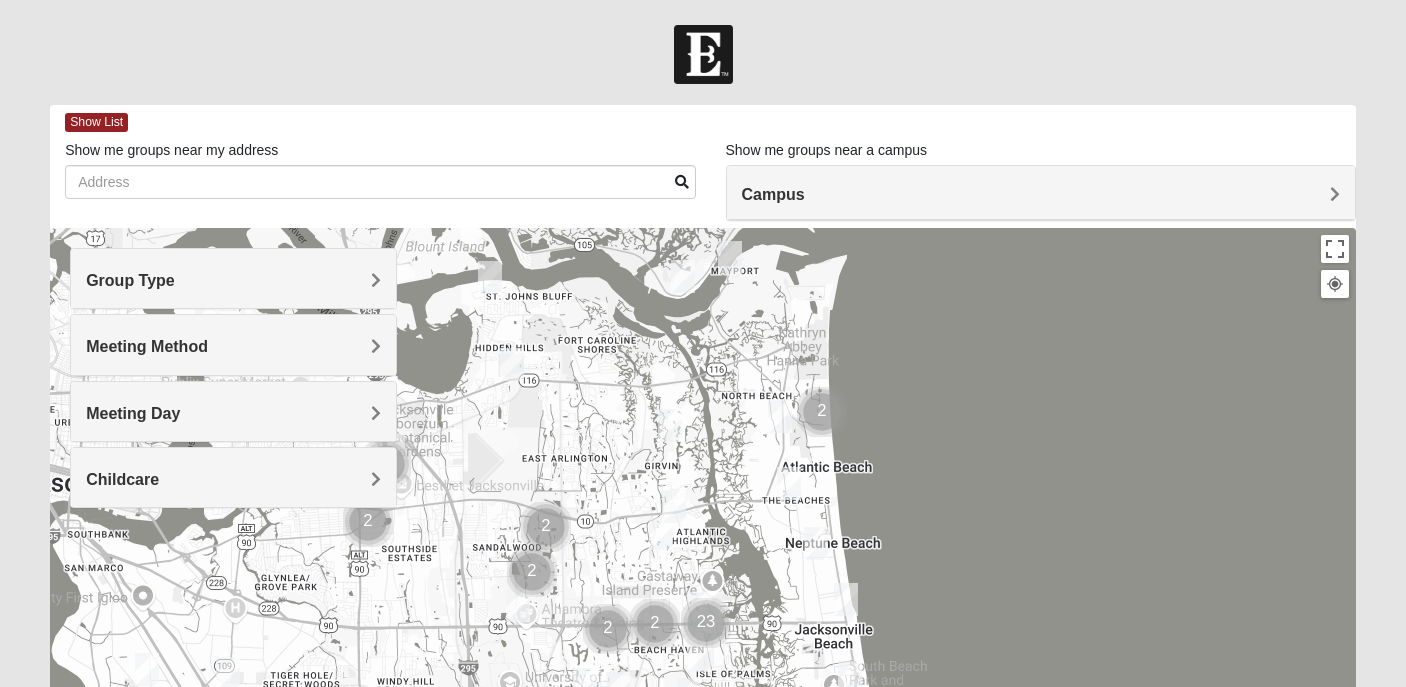 click on "Group Type" at bounding box center [233, 280] 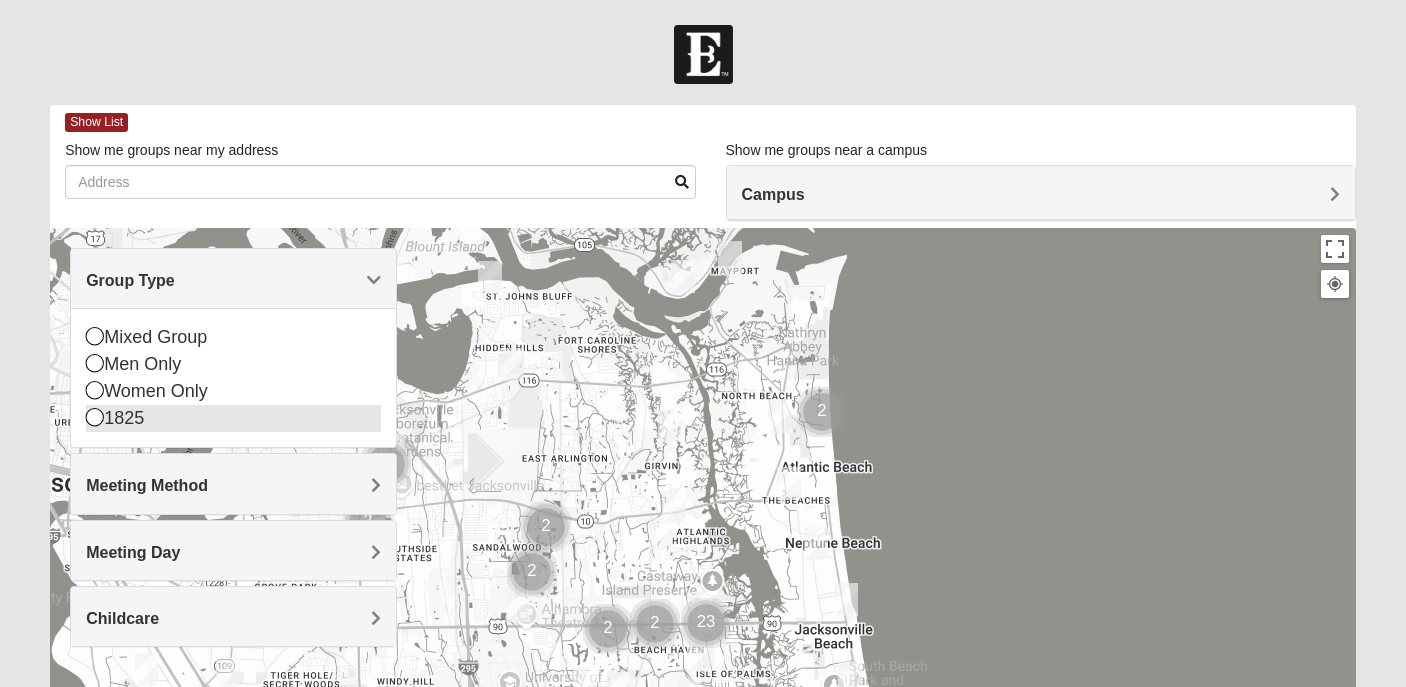 click at bounding box center [95, 417] 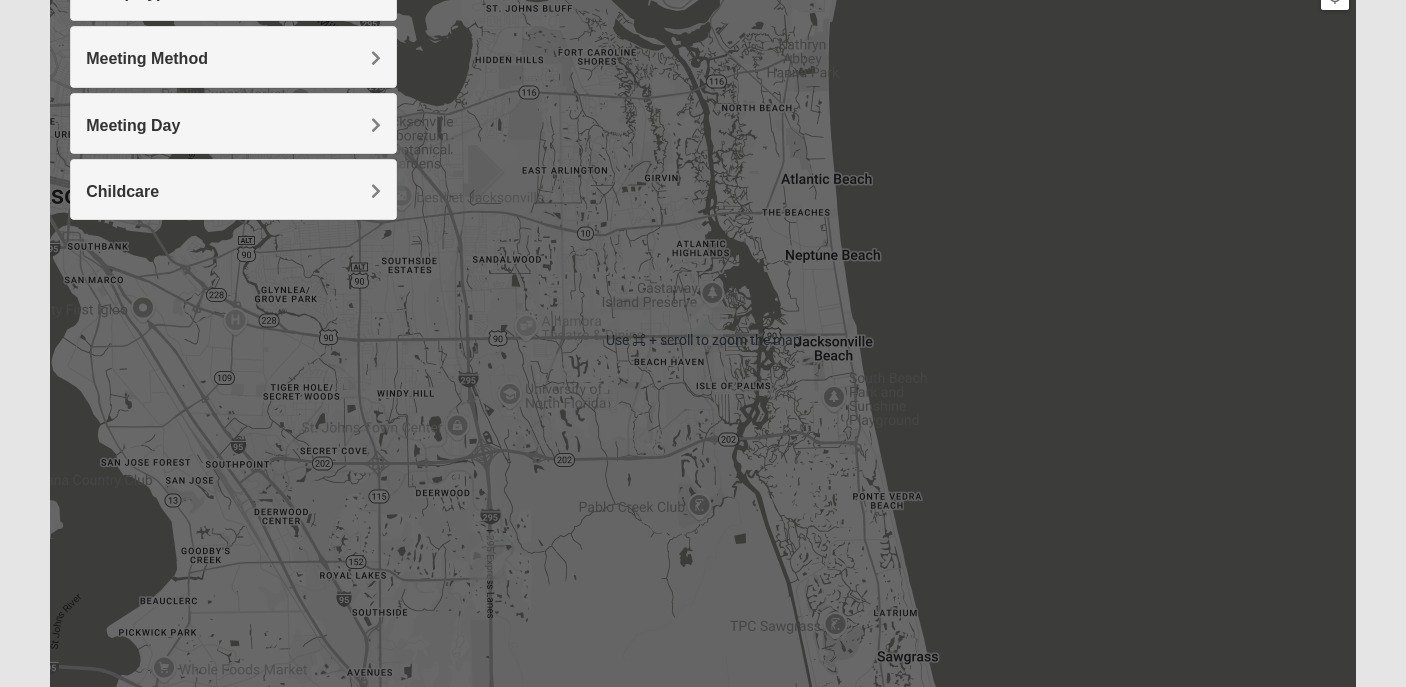 scroll, scrollTop: 321, scrollLeft: 0, axis: vertical 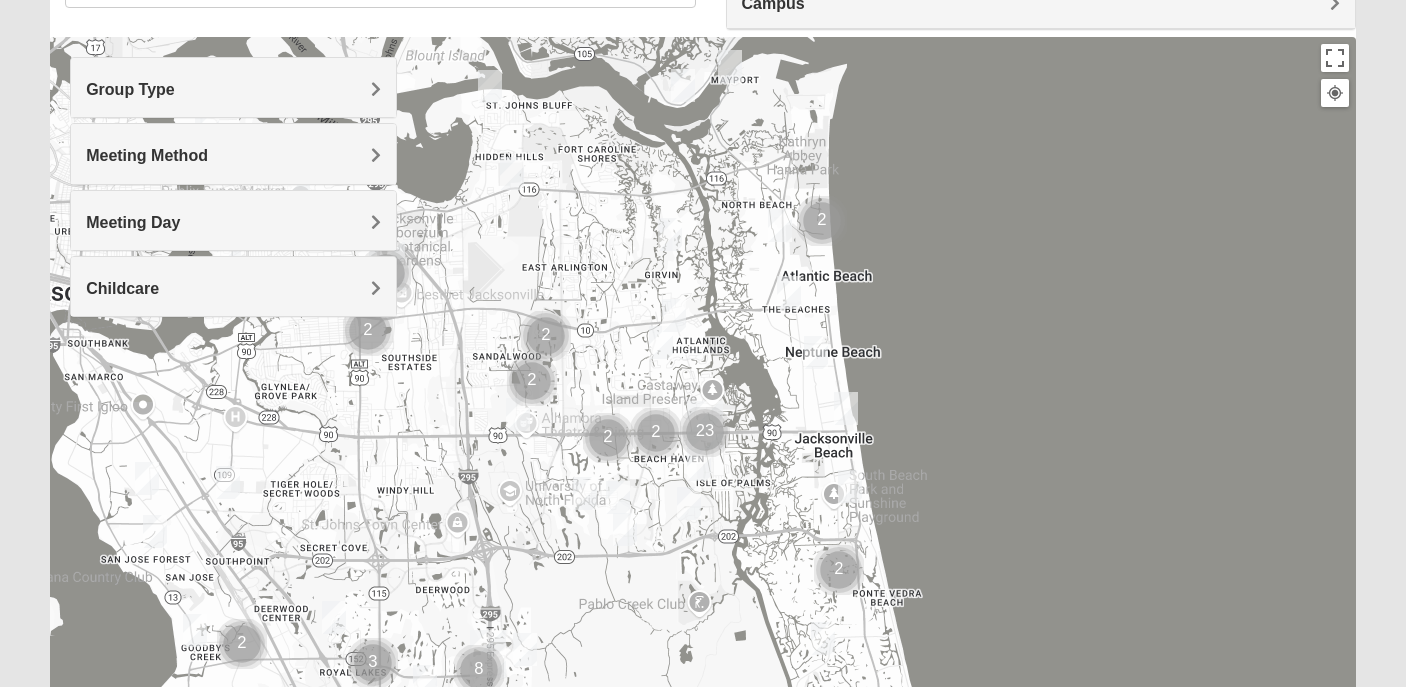 click on "Group Type" at bounding box center [233, 89] 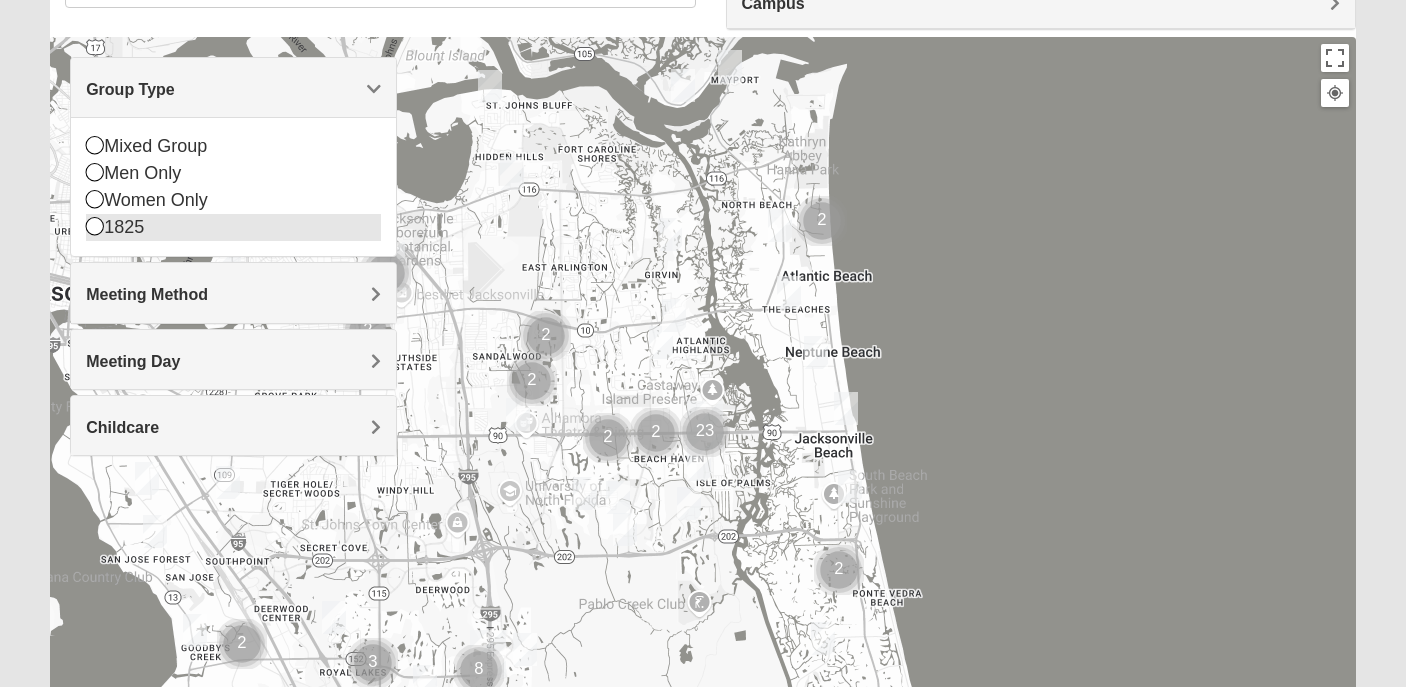 click at bounding box center [95, 226] 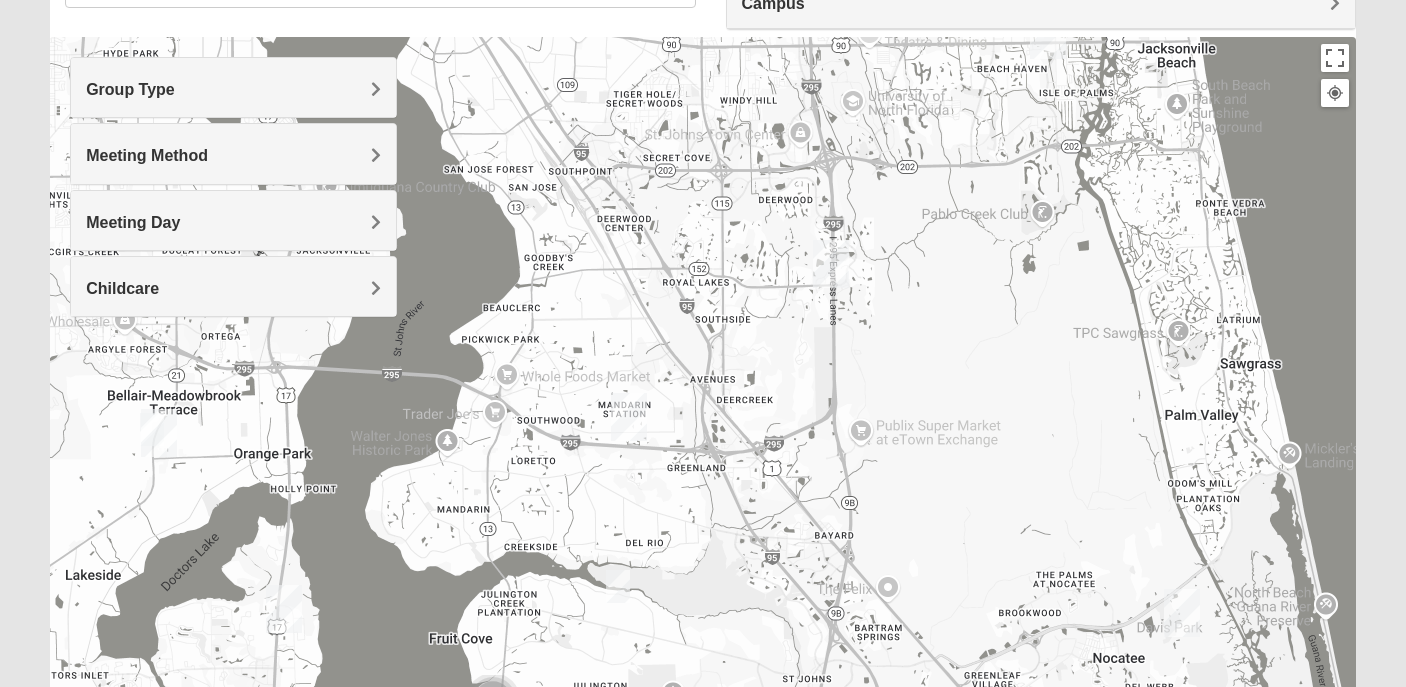 drag, startPoint x: 660, startPoint y: 363, endPoint x: 1006, endPoint y: -42, distance: 532.67346 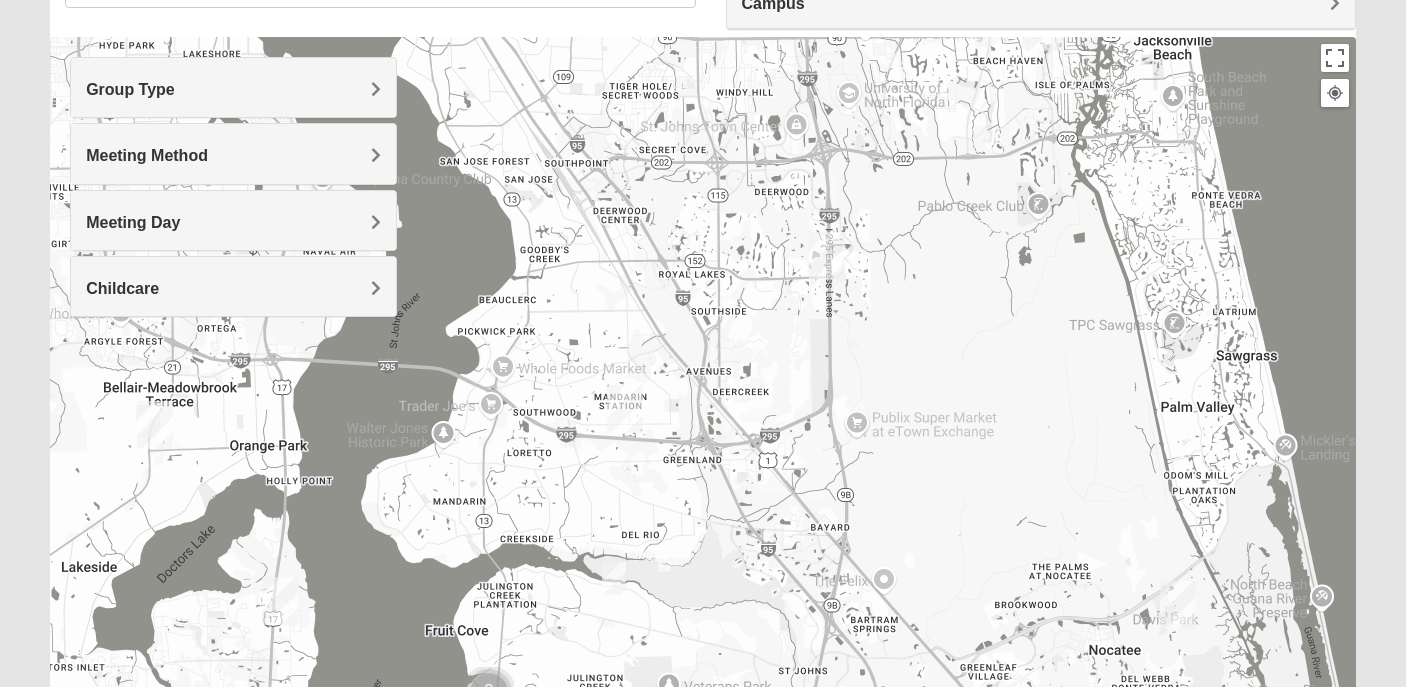 click at bounding box center [614, 578] 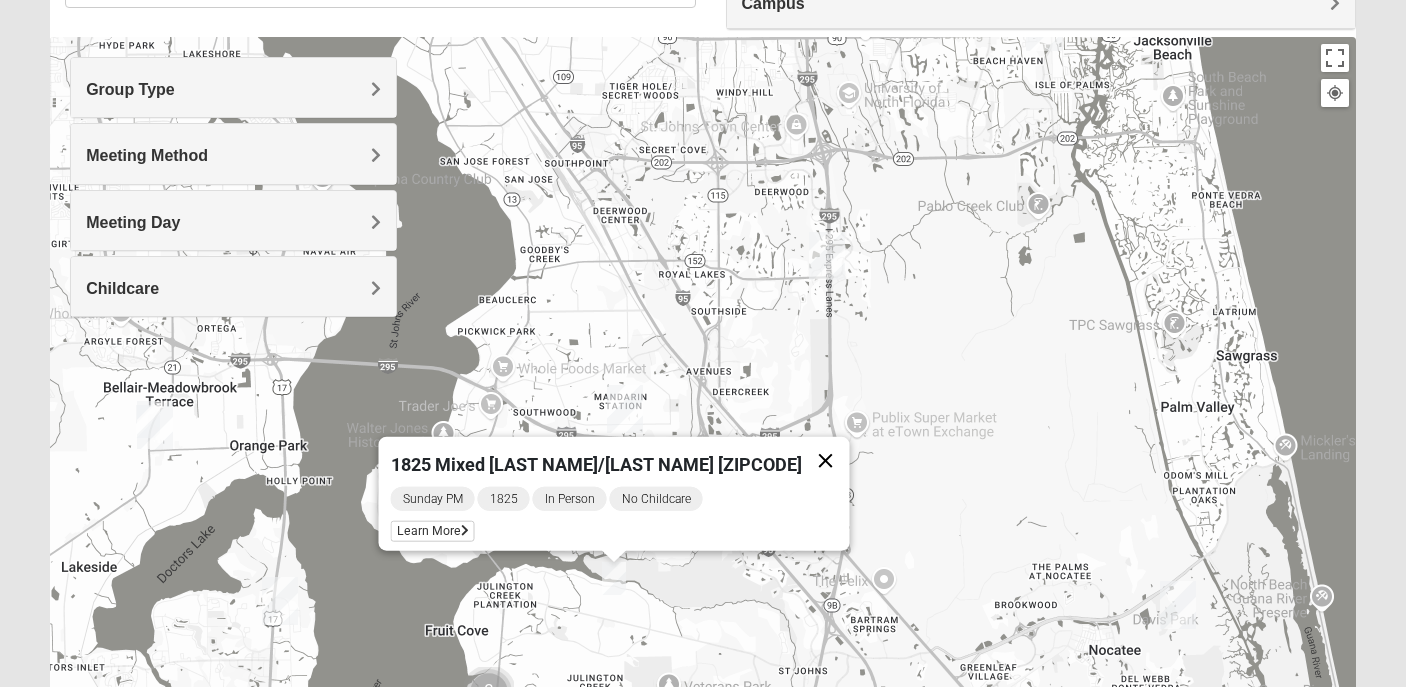 click at bounding box center [826, 461] 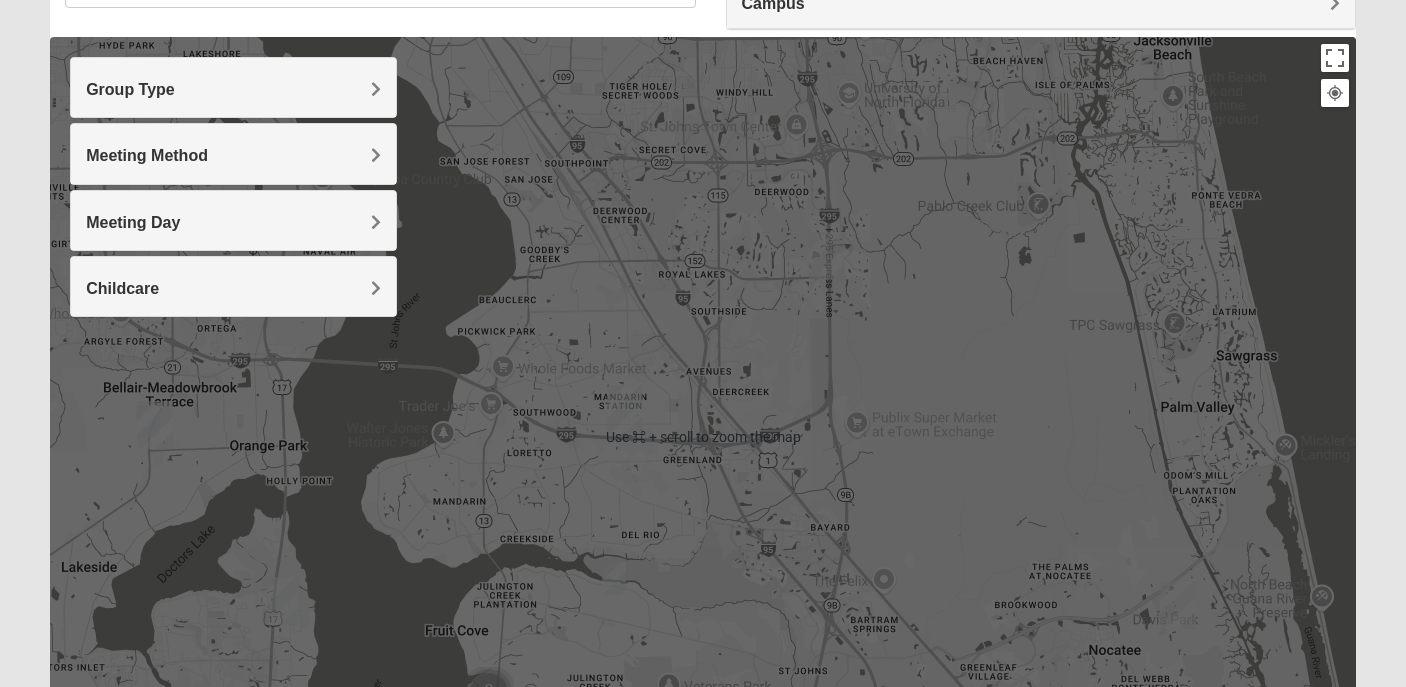 scroll, scrollTop: 170, scrollLeft: 0, axis: vertical 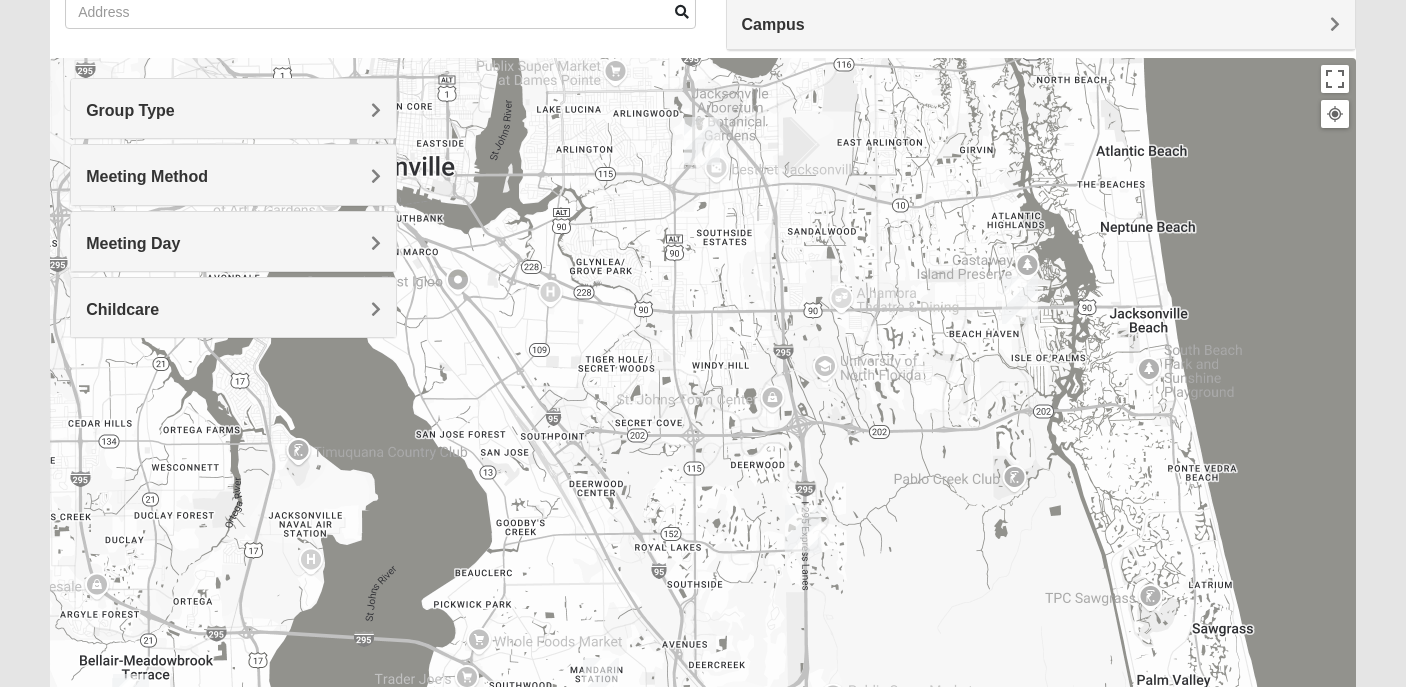 drag, startPoint x: 823, startPoint y: 366, endPoint x: 798, endPoint y: 623, distance: 258.2131 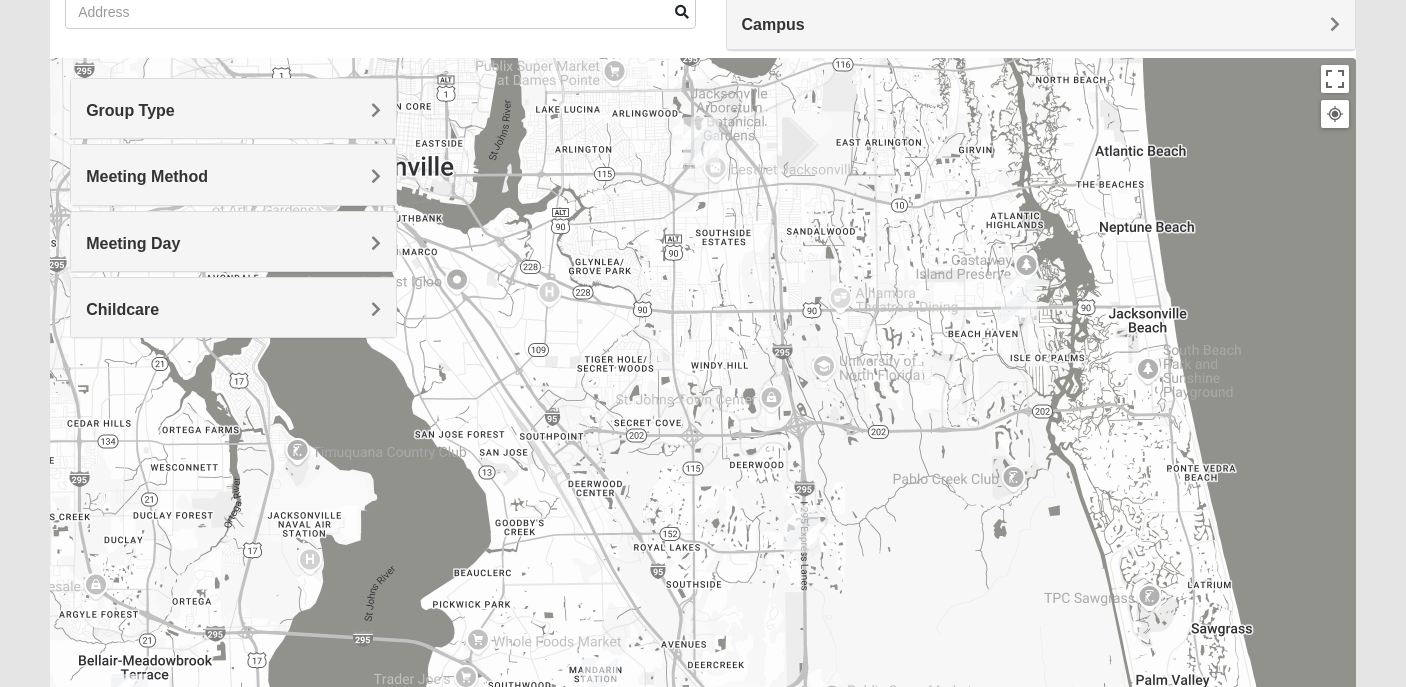 click on "Meeting Day" at bounding box center (233, 241) 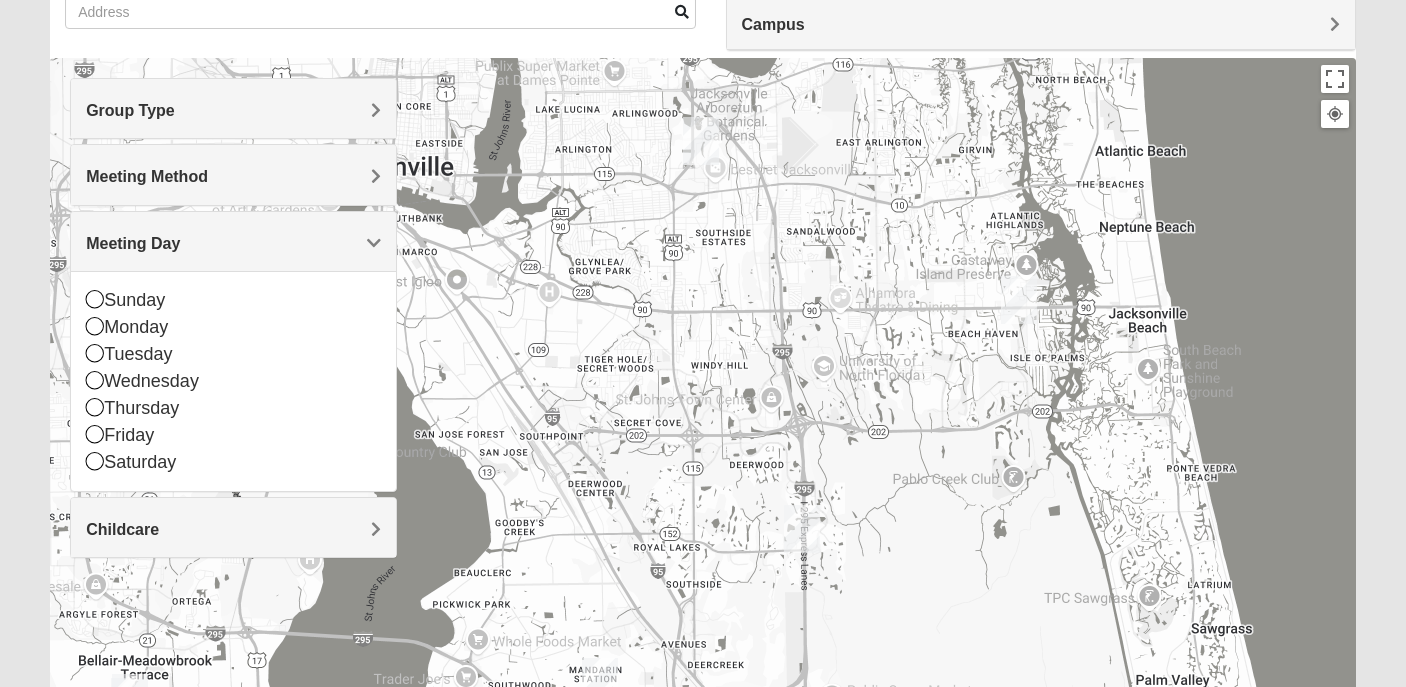 click on "Meeting Method" at bounding box center (233, 176) 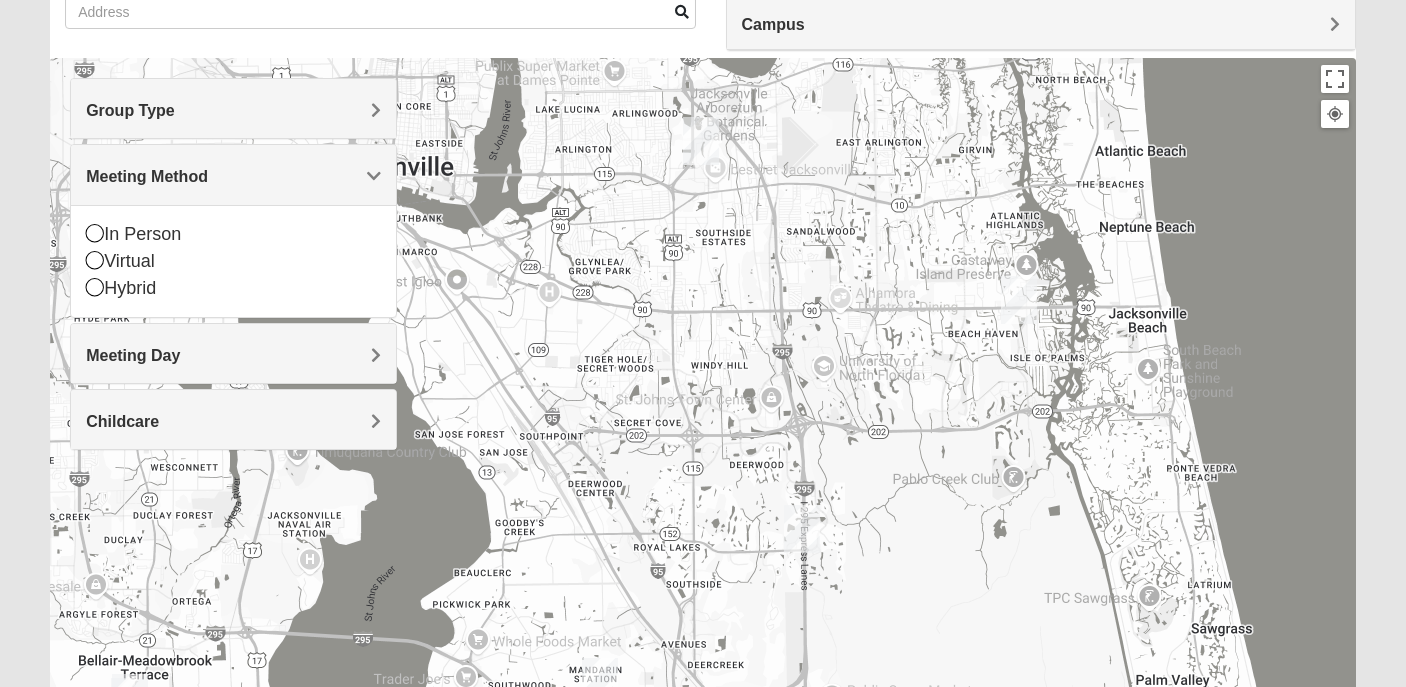 click on "Group Type" at bounding box center (233, 108) 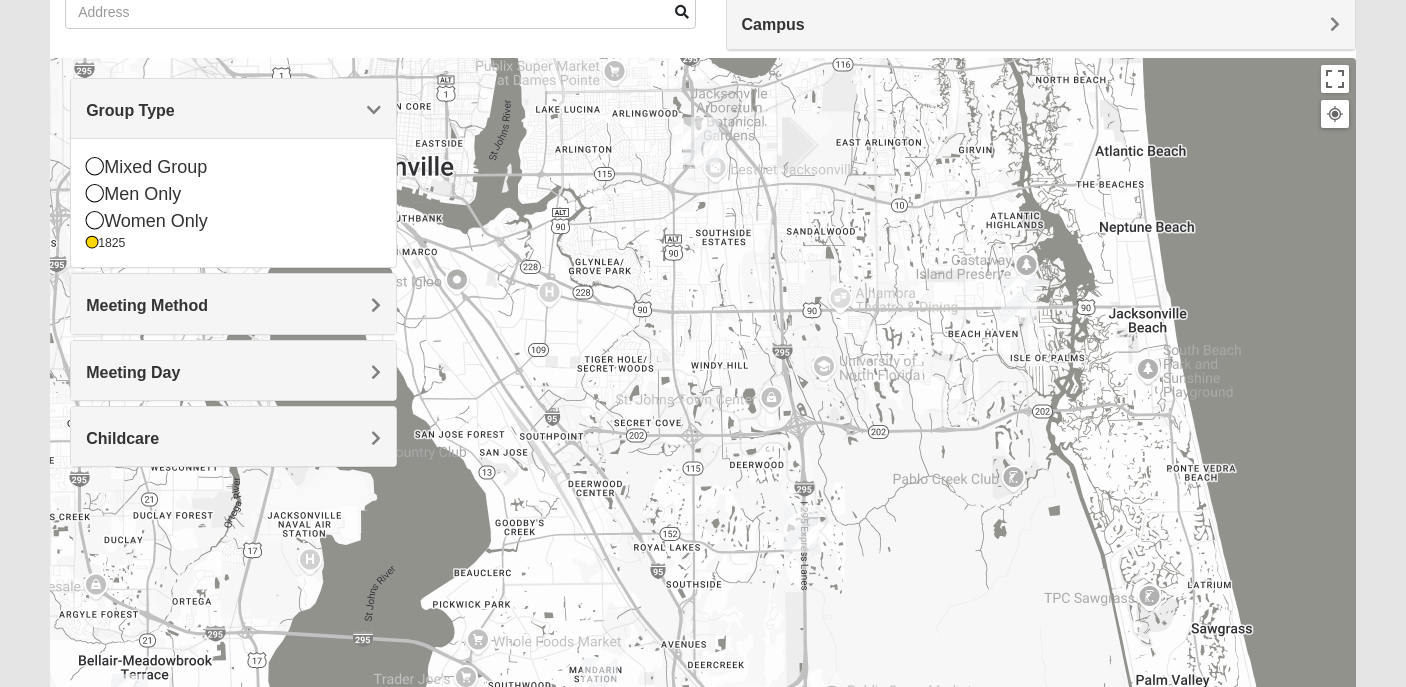 click on "Childcare" at bounding box center (233, 436) 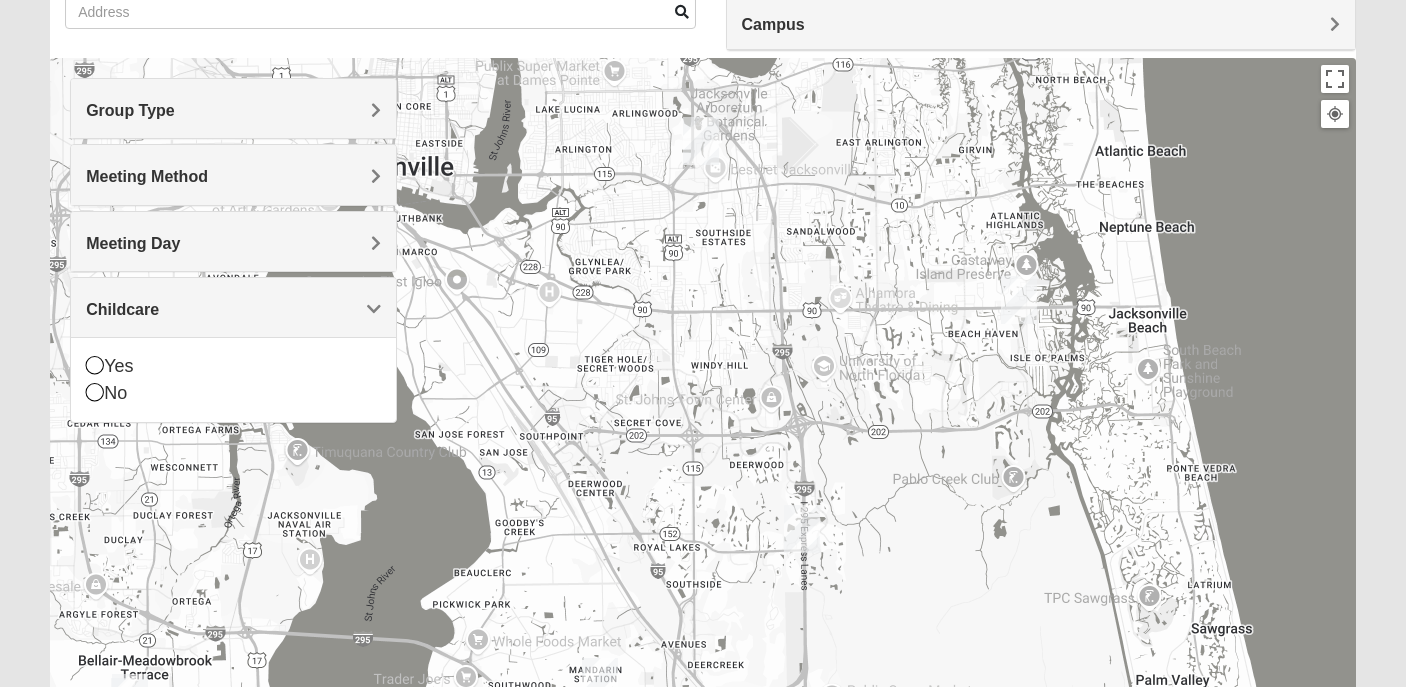 click on "Childcare" at bounding box center (233, 307) 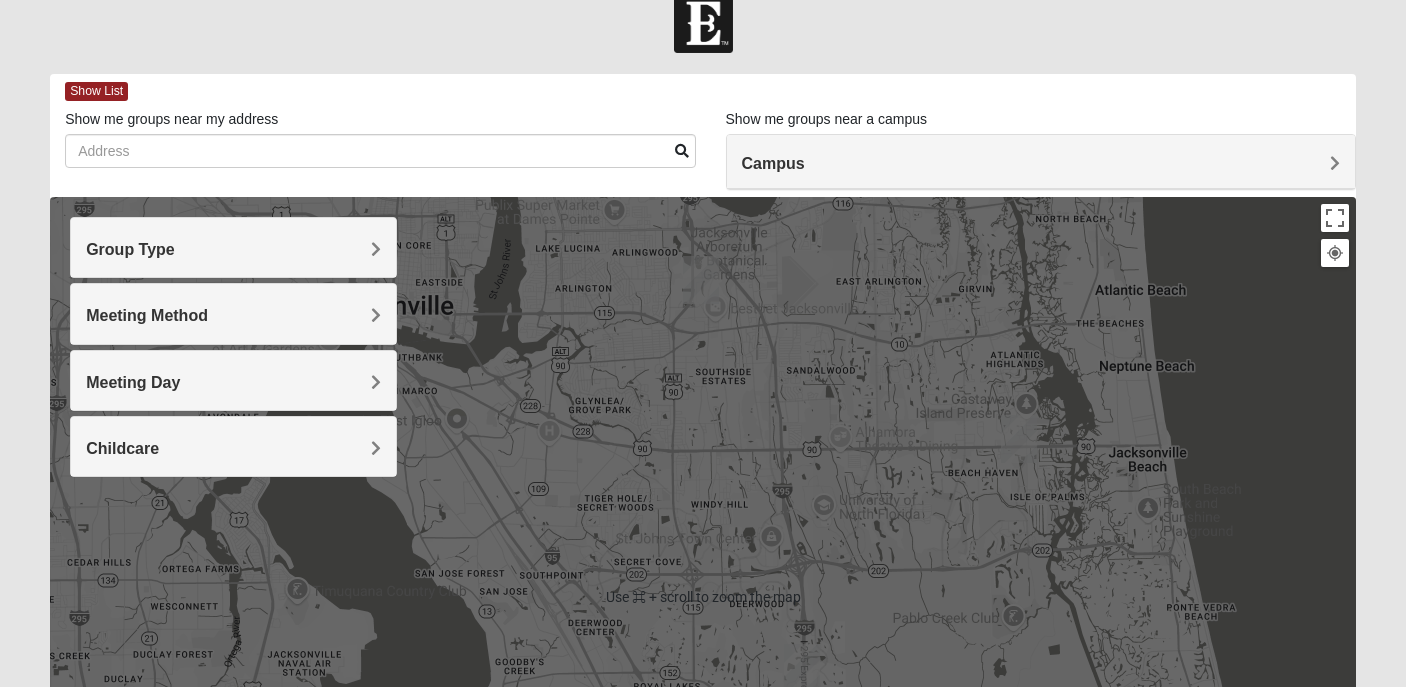 scroll, scrollTop: 0, scrollLeft: 0, axis: both 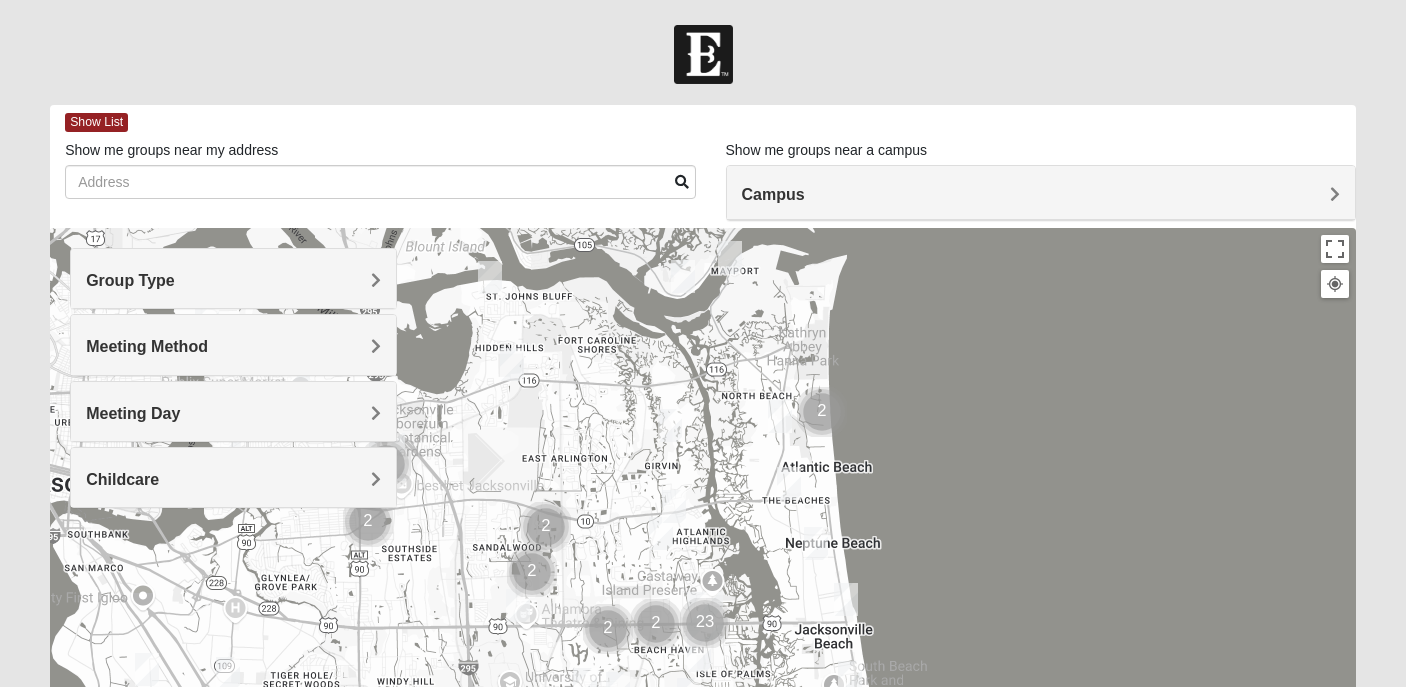 click on "Group Type" at bounding box center (233, 280) 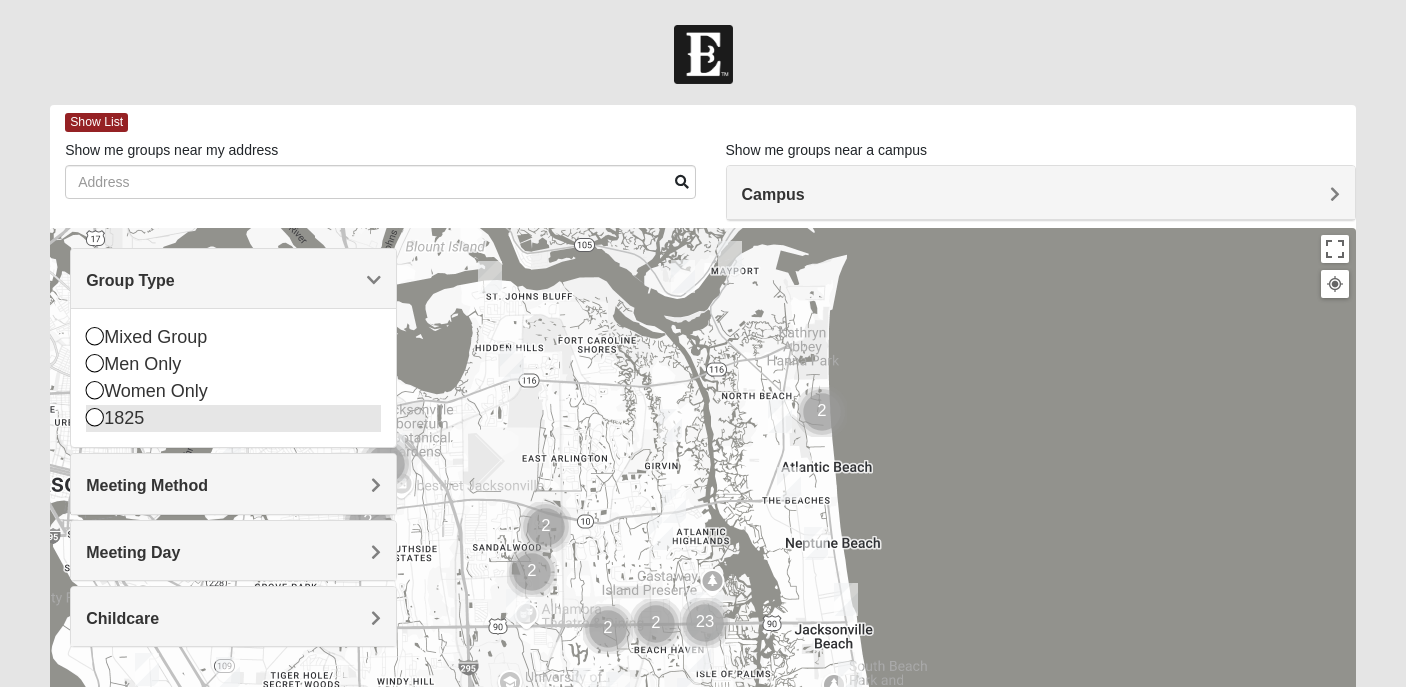 click at bounding box center (95, 417) 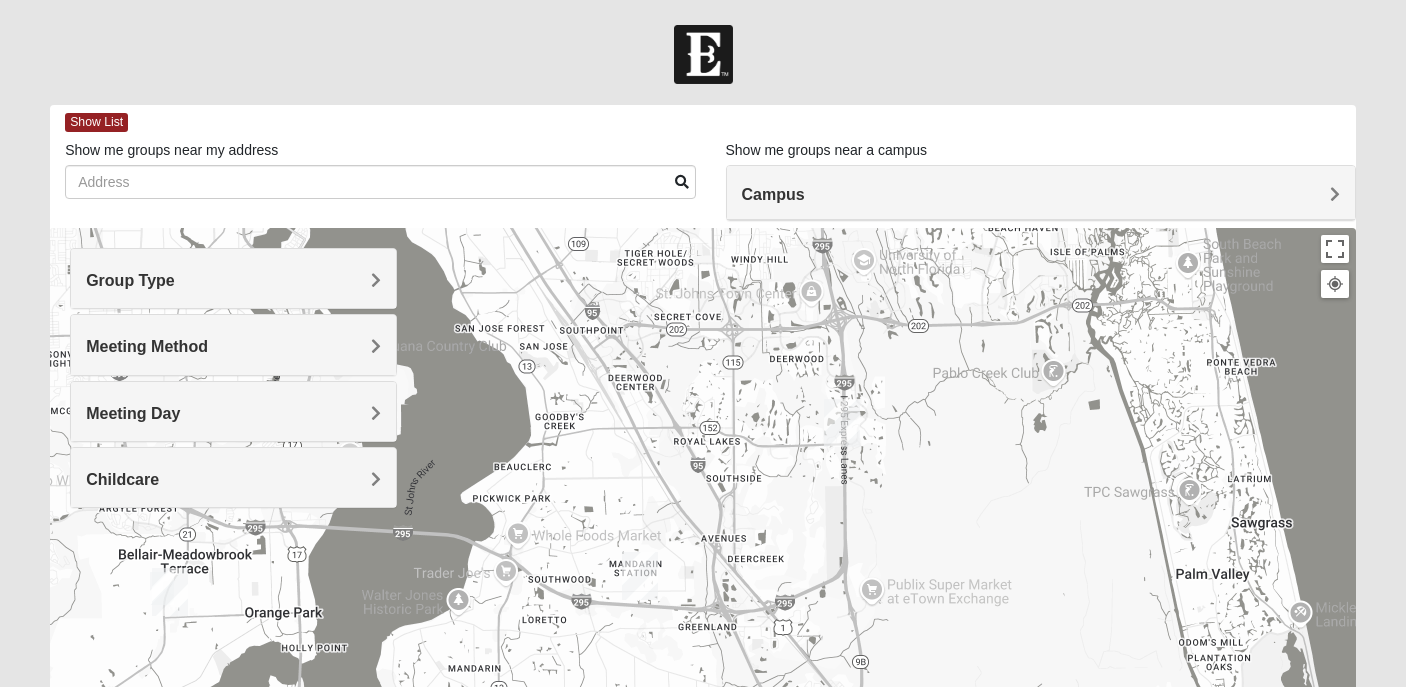drag, startPoint x: 649, startPoint y: 429, endPoint x: 1008, endPoint y: -1, distance: 560.16156 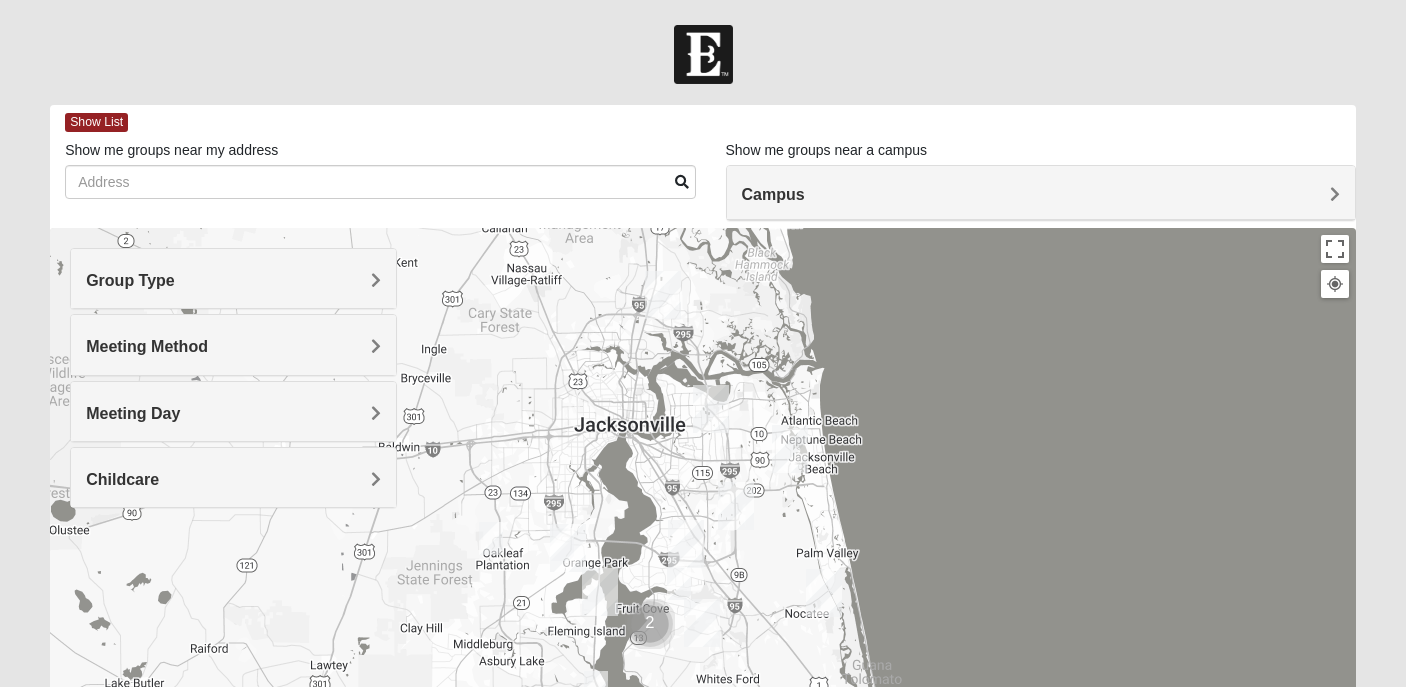 drag, startPoint x: 858, startPoint y: 458, endPoint x: 769, endPoint y: 591, distance: 160.03125 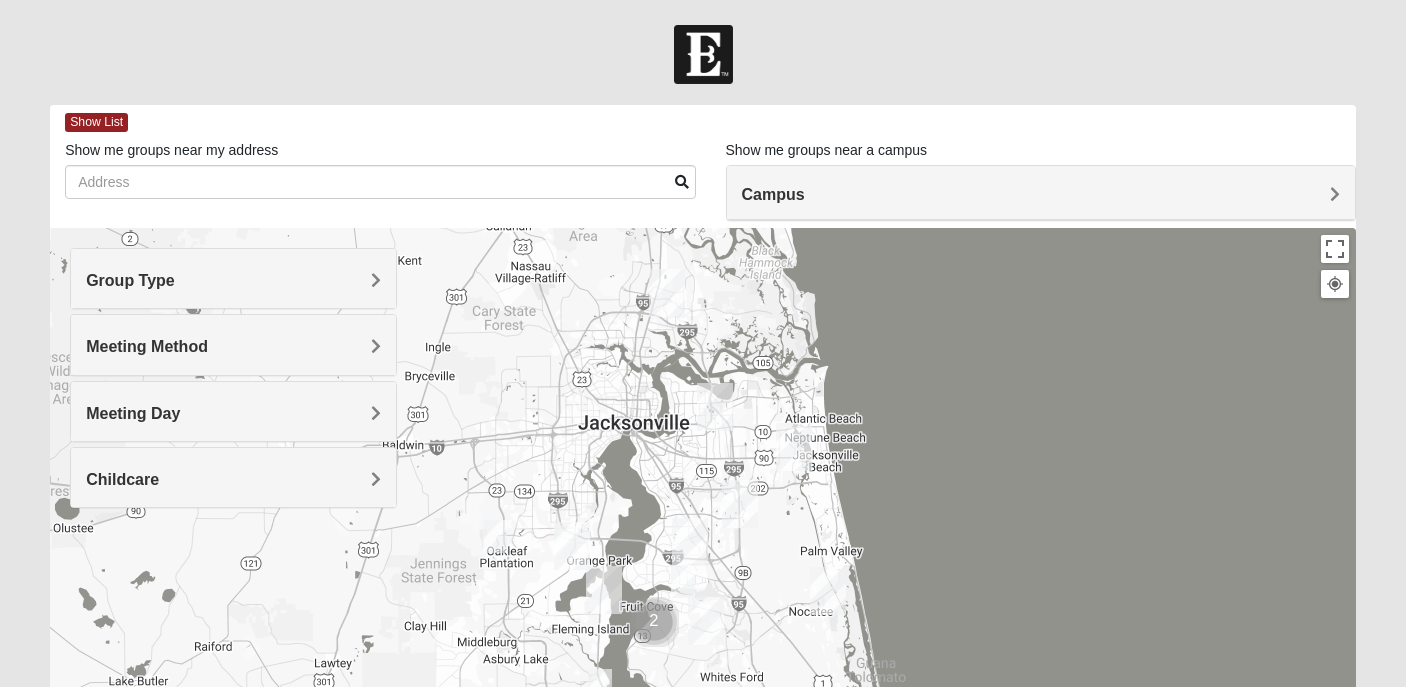 click at bounding box center (683, 581) 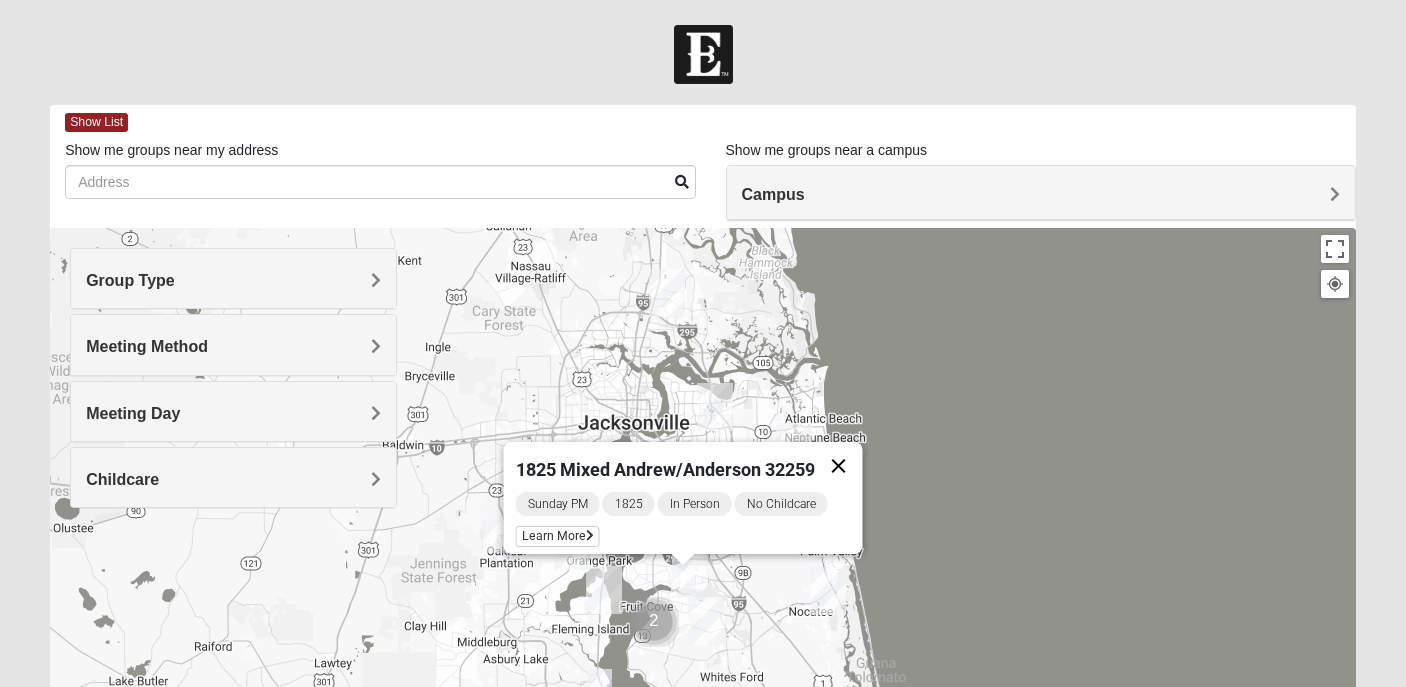 click at bounding box center (839, 466) 